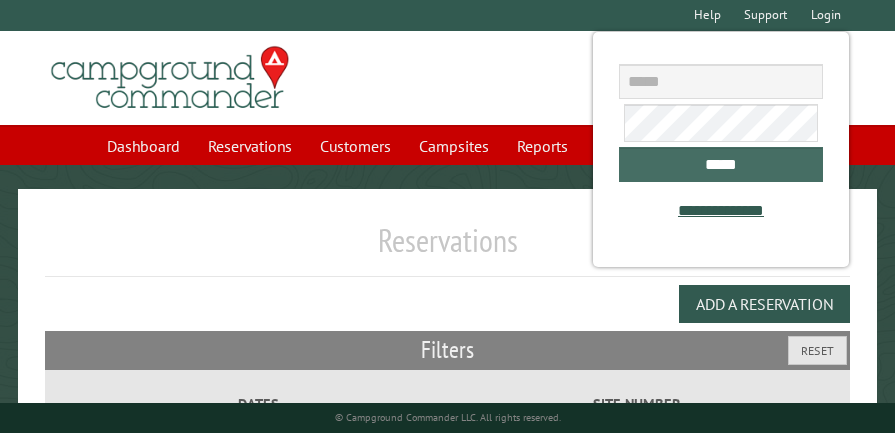 scroll, scrollTop: 0, scrollLeft: 0, axis: both 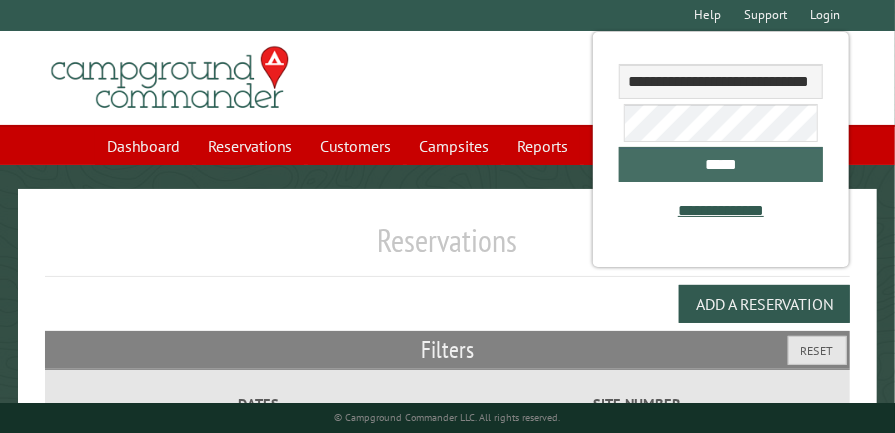 click on "*****" at bounding box center (721, 164) 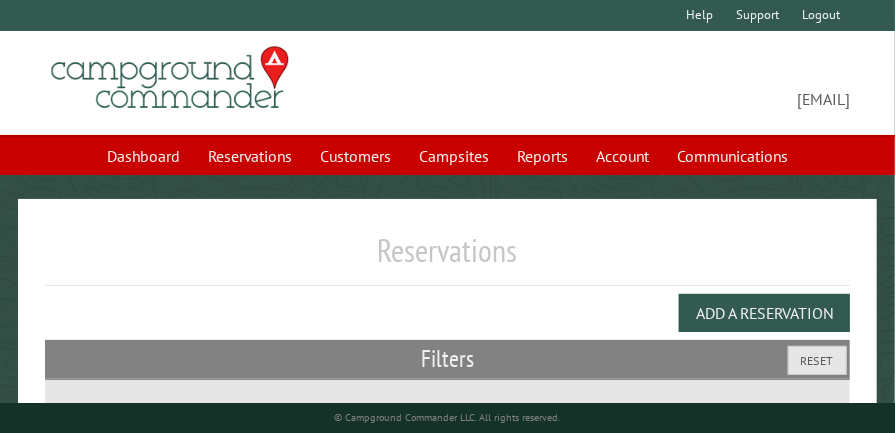 select on "***" 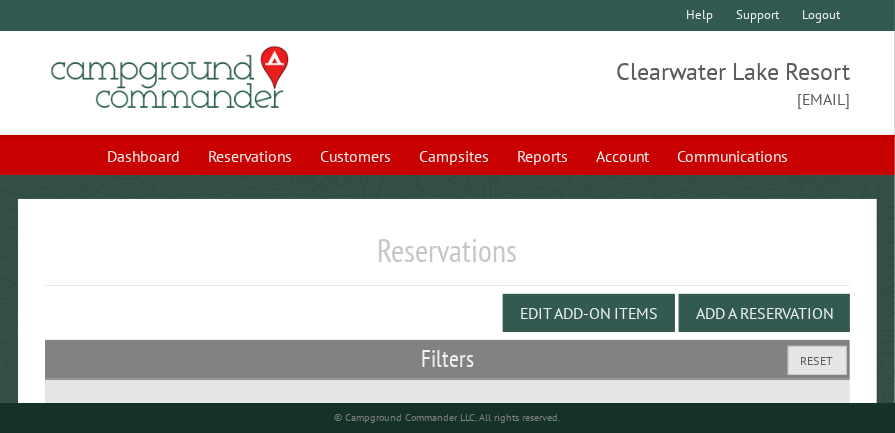 scroll, scrollTop: 378, scrollLeft: 0, axis: vertical 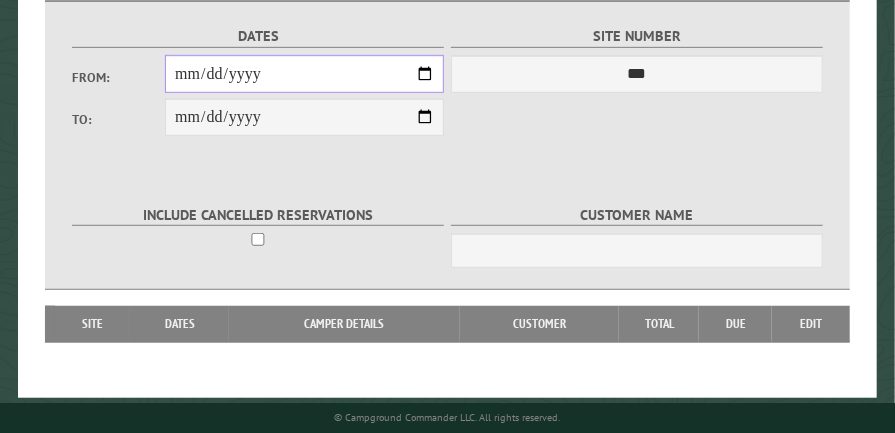 click on "From:" at bounding box center (304, 74) 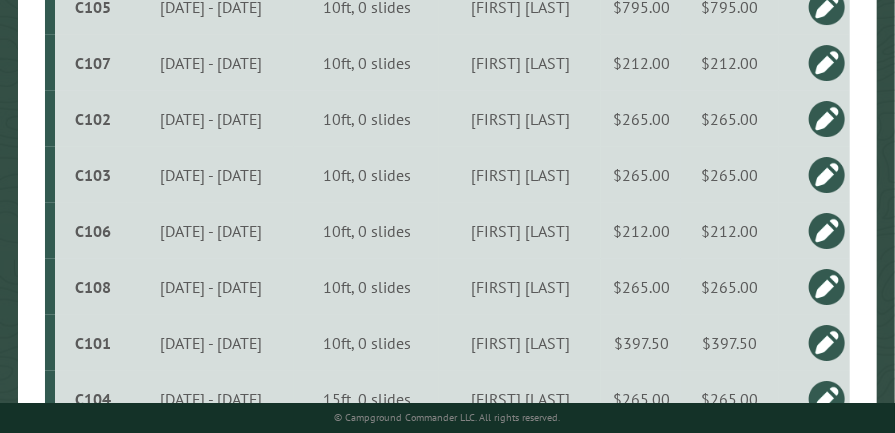 scroll, scrollTop: 757, scrollLeft: 0, axis: vertical 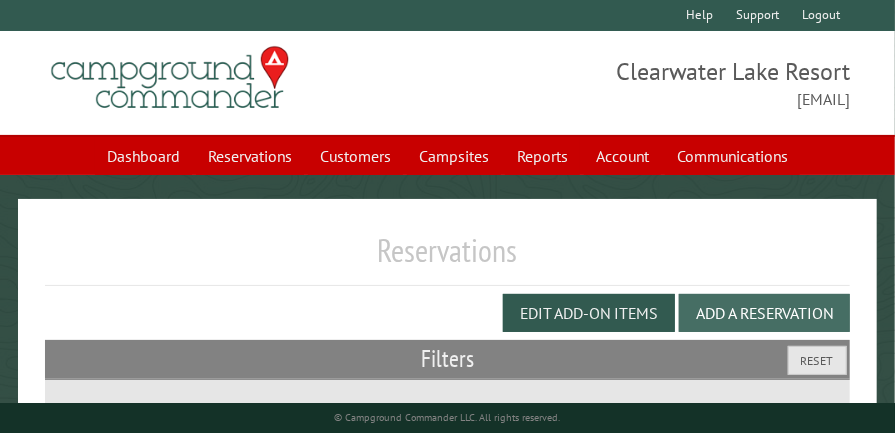 click on "Add a Reservation" at bounding box center (764, 313) 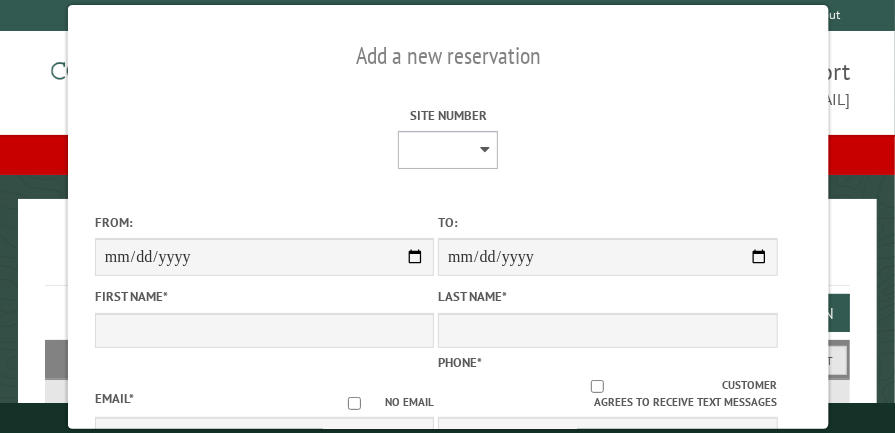 click on "* * * * * * * * * ** ** ** ** ** ** ** ** ** ** ** ** ** ** ** ** ** ** ** ** ** ** ** ** ** ** ** ** ** **** **** **** **** **** **** **** ****" at bounding box center (448, 150) 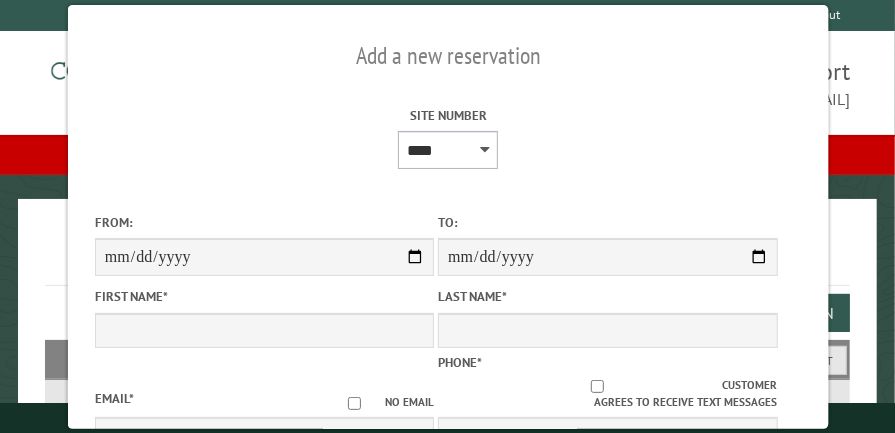 click on "* * * * * * * * * ** ** ** ** ** ** ** ** ** ** ** ** ** ** ** ** ** ** ** ** ** ** ** ** ** ** ** ** ** **** **** **** **** **** **** **** ****" at bounding box center (448, 150) 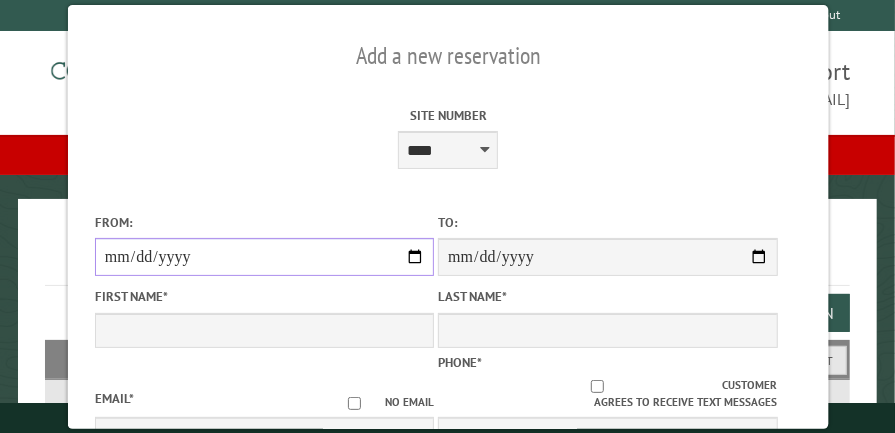 click on "From:" at bounding box center (263, 257) 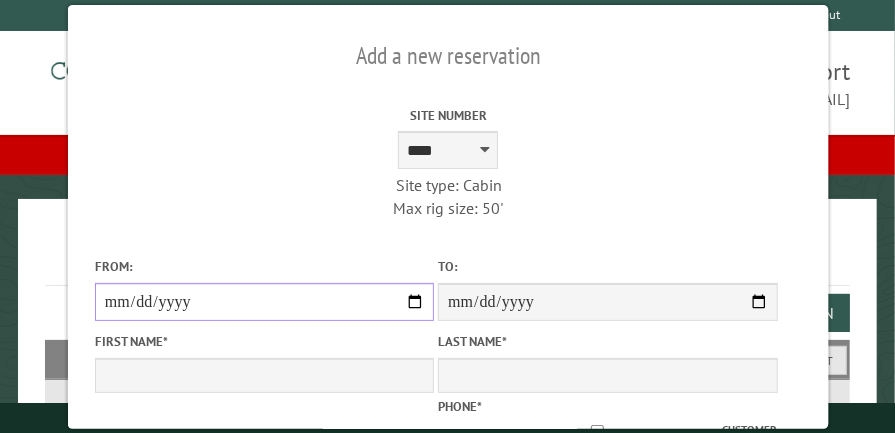 type on "**********" 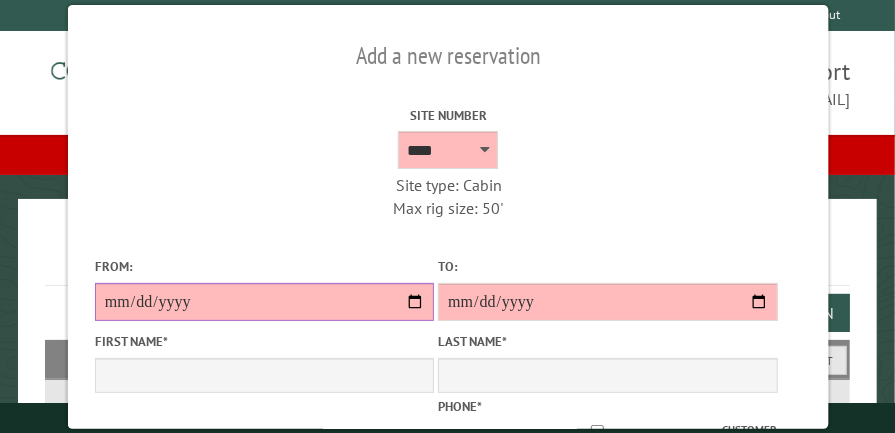 type on "*******" 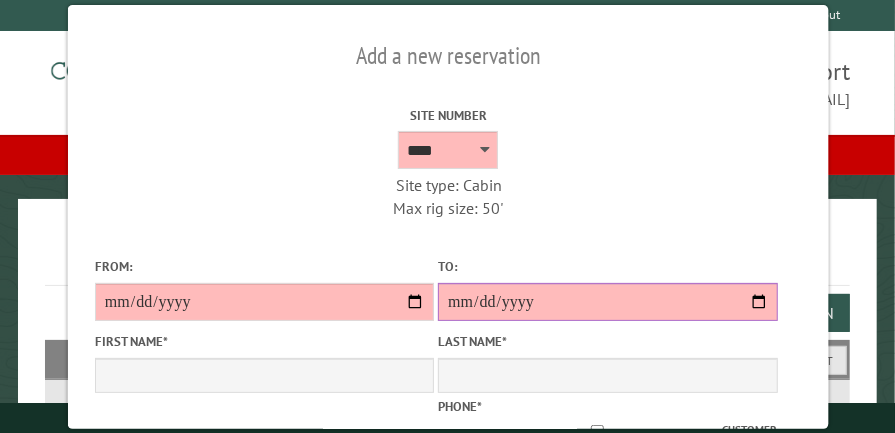 click on "**********" at bounding box center (606, 302) 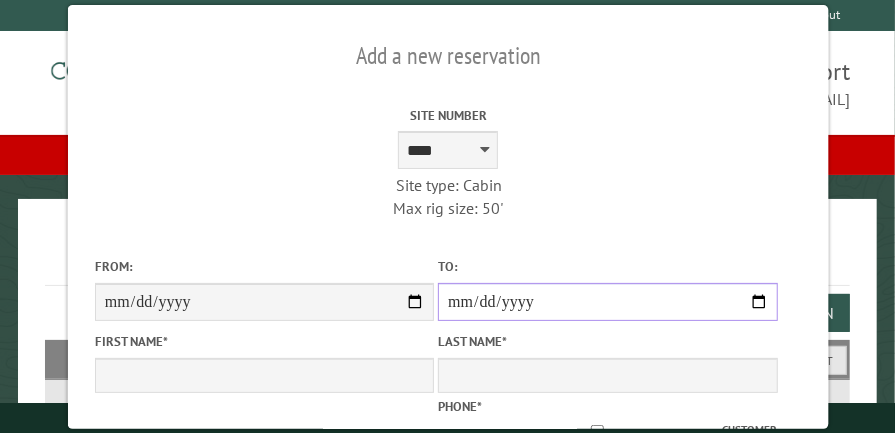 type on "**********" 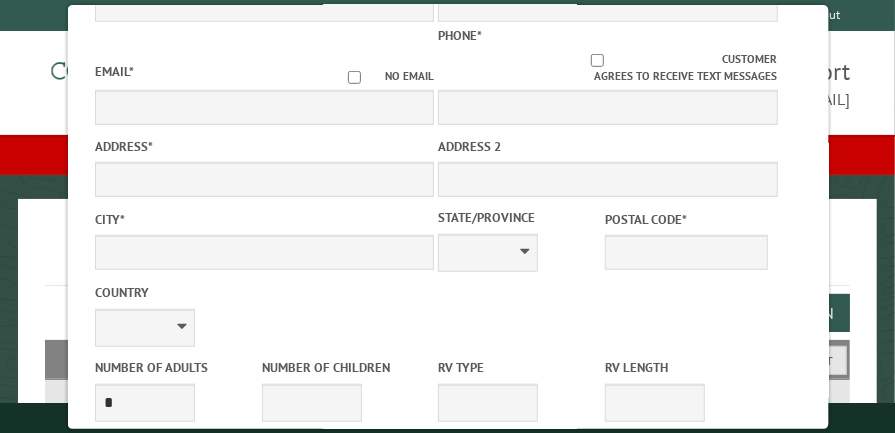 scroll, scrollTop: 742, scrollLeft: 0, axis: vertical 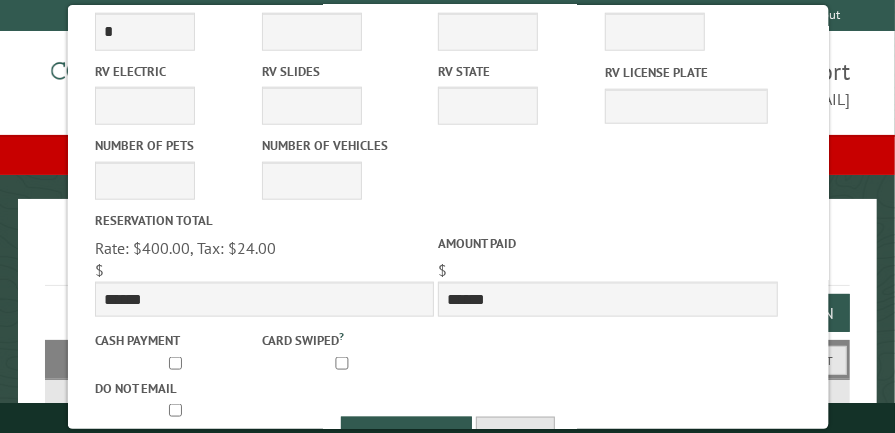 click on "Cancel" at bounding box center (515, 436) 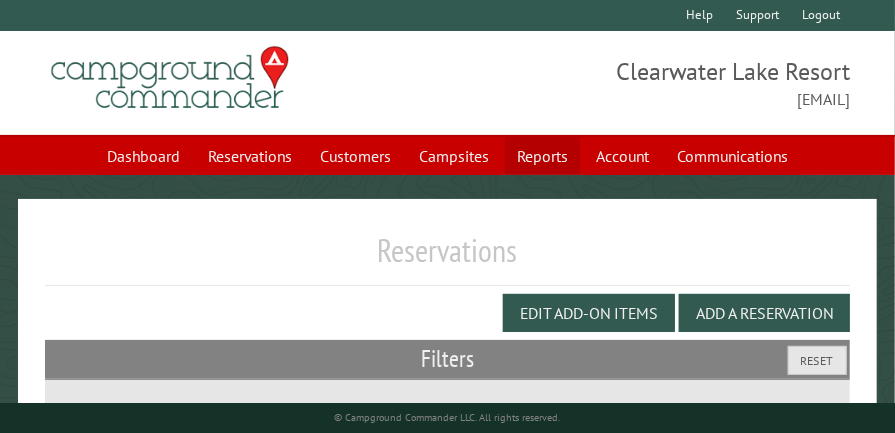 click on "Reports" at bounding box center (542, 156) 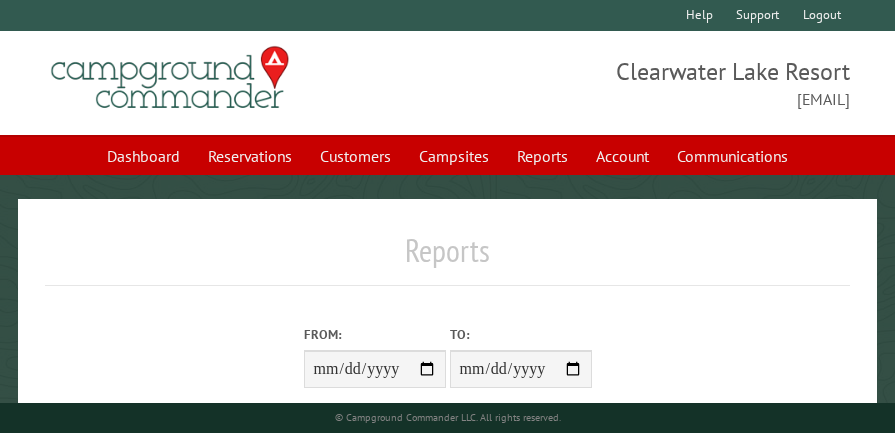 scroll, scrollTop: 0, scrollLeft: 0, axis: both 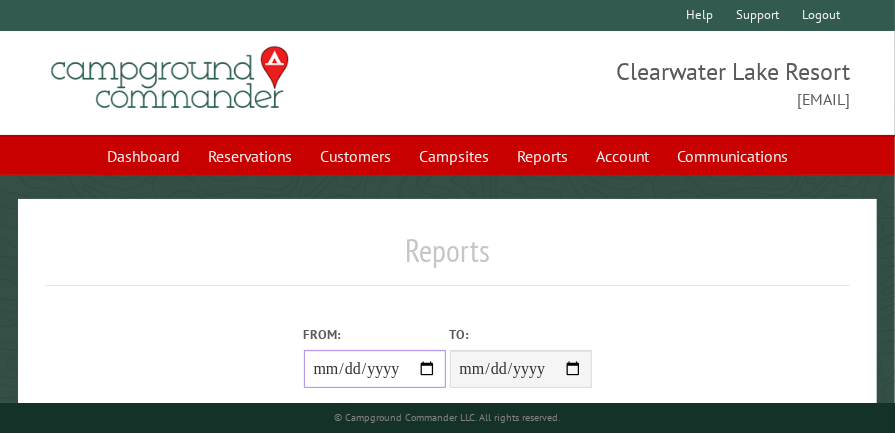 click on "From:" at bounding box center (375, 369) 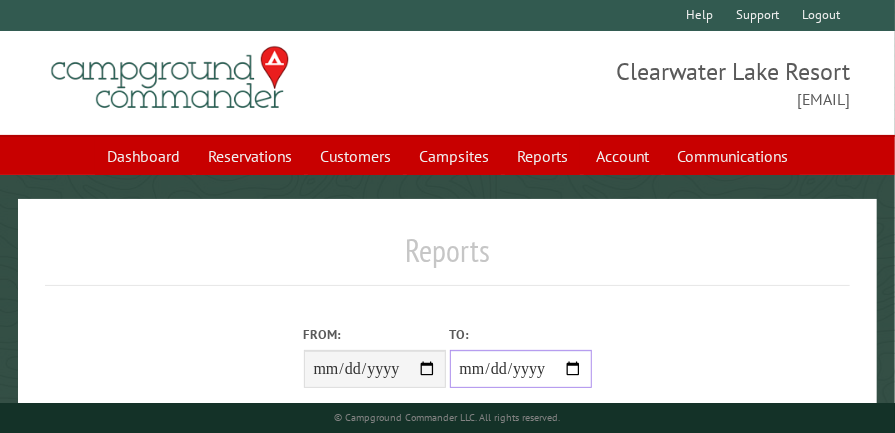 click on "**********" at bounding box center [521, 369] 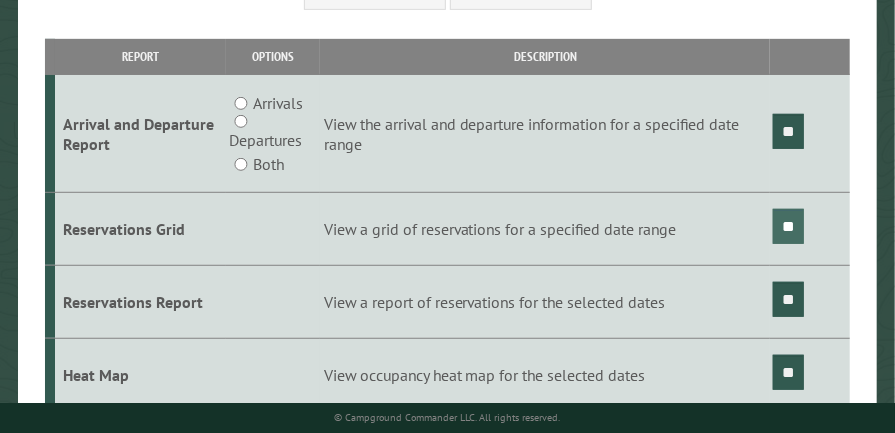 click on "**" at bounding box center (788, 226) 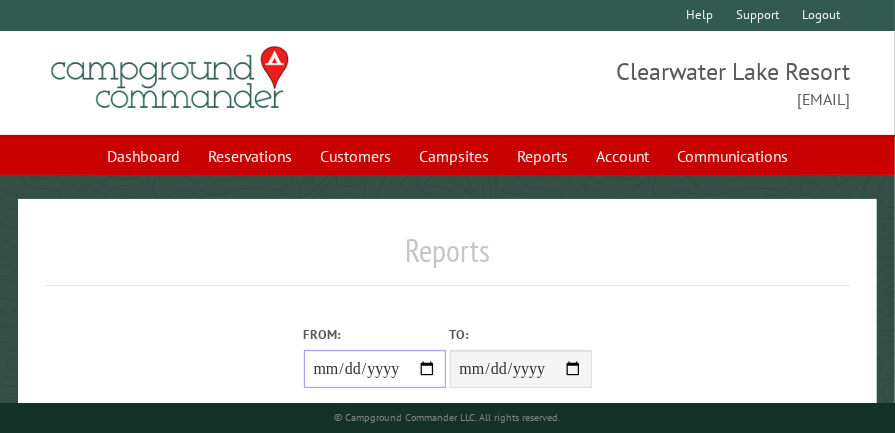 click on "**********" at bounding box center [375, 369] 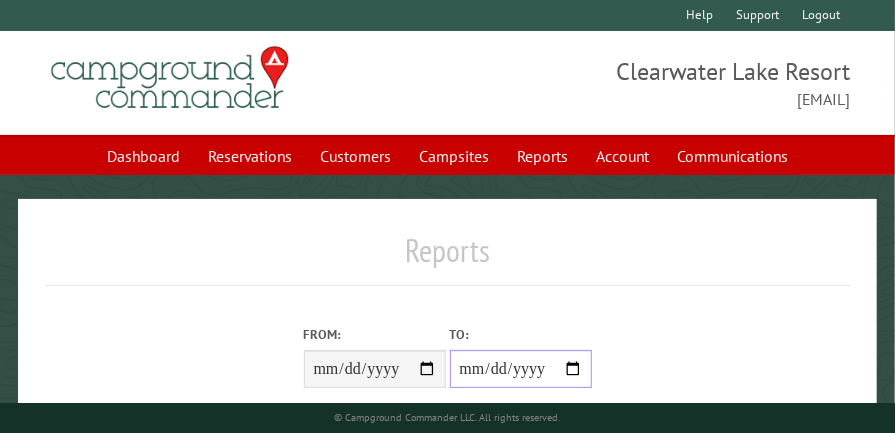 click on "**********" at bounding box center [521, 369] 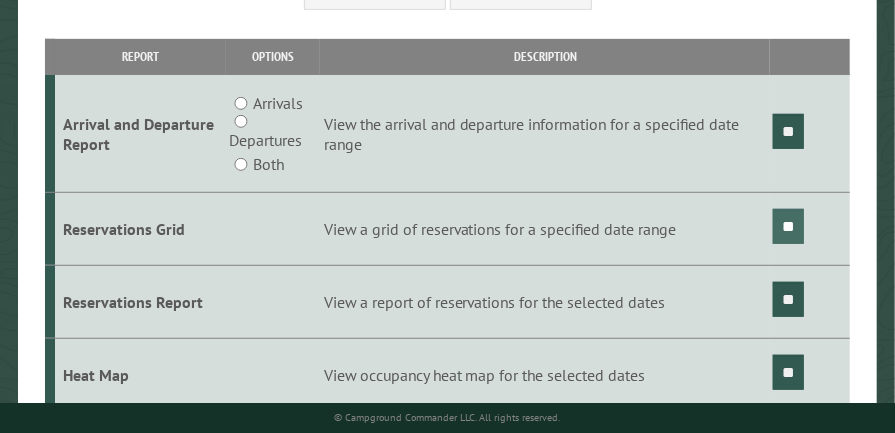 click on "**" at bounding box center [788, 226] 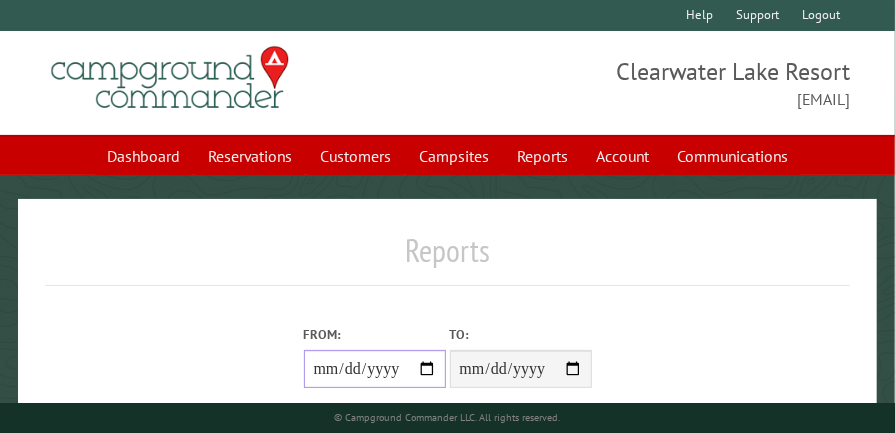 click on "**********" at bounding box center (375, 369) 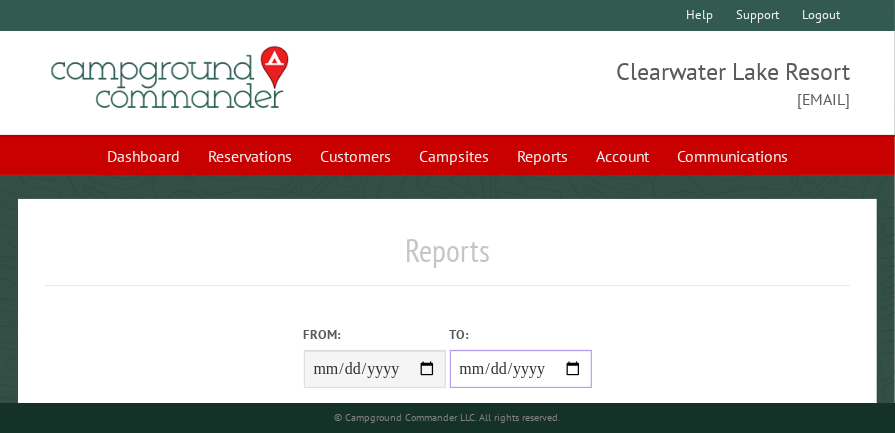 click on "**********" at bounding box center (521, 369) 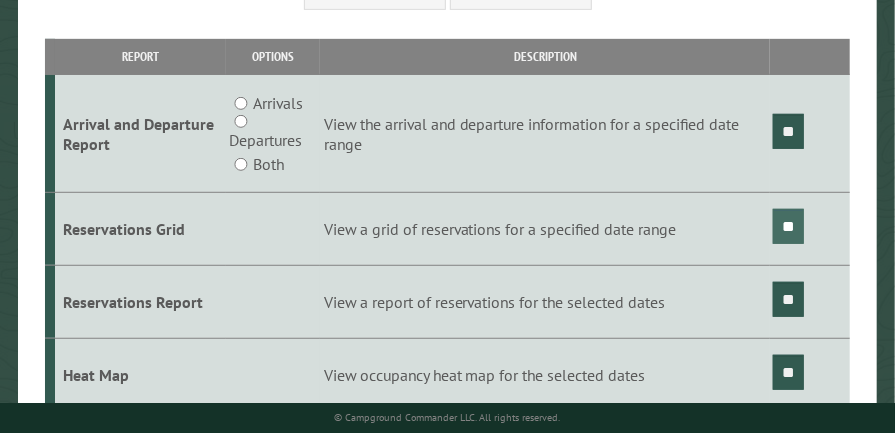 click on "**" at bounding box center (788, 226) 